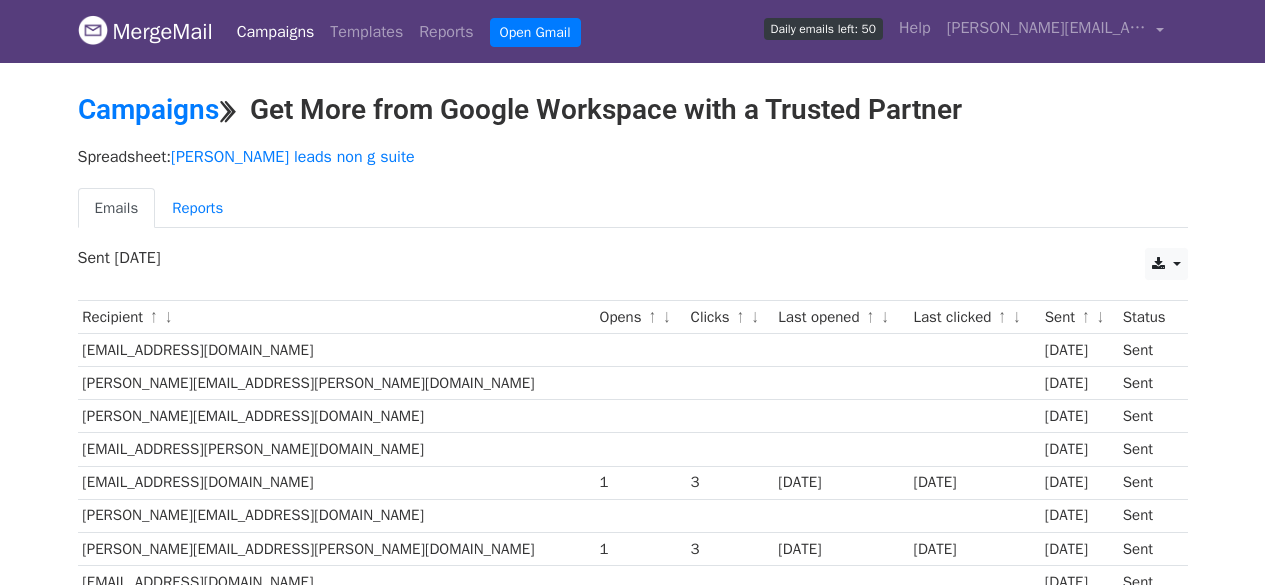 scroll, scrollTop: 0, scrollLeft: 0, axis: both 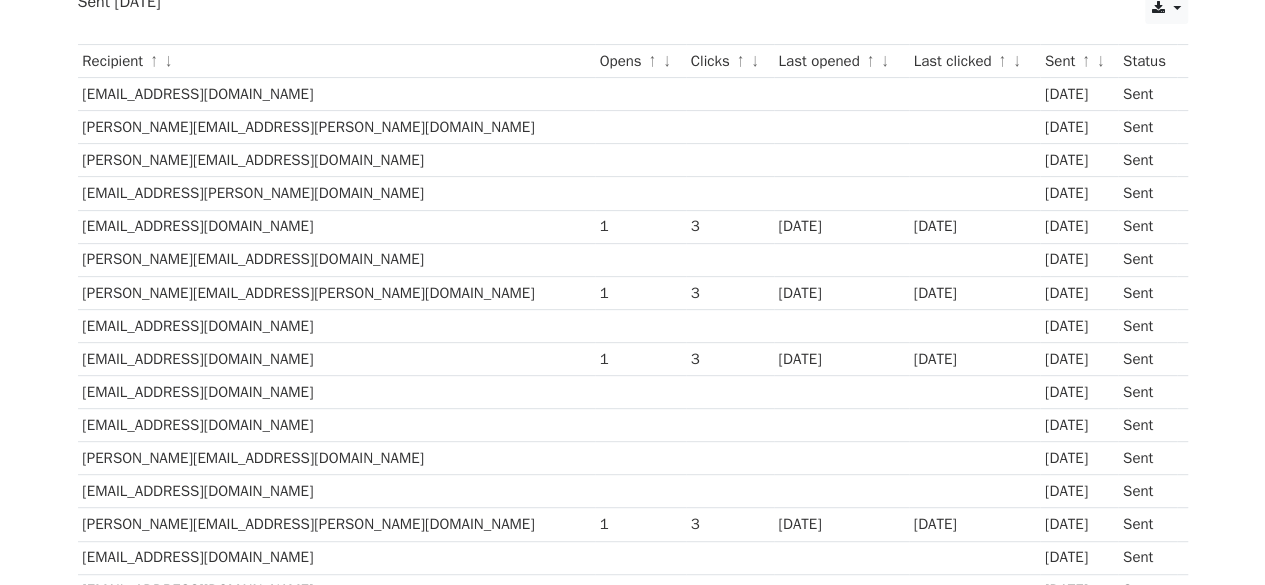 click on "[PERSON_NAME][EMAIL_ADDRESS][PERSON_NAME][DOMAIN_NAME]" at bounding box center [336, 292] 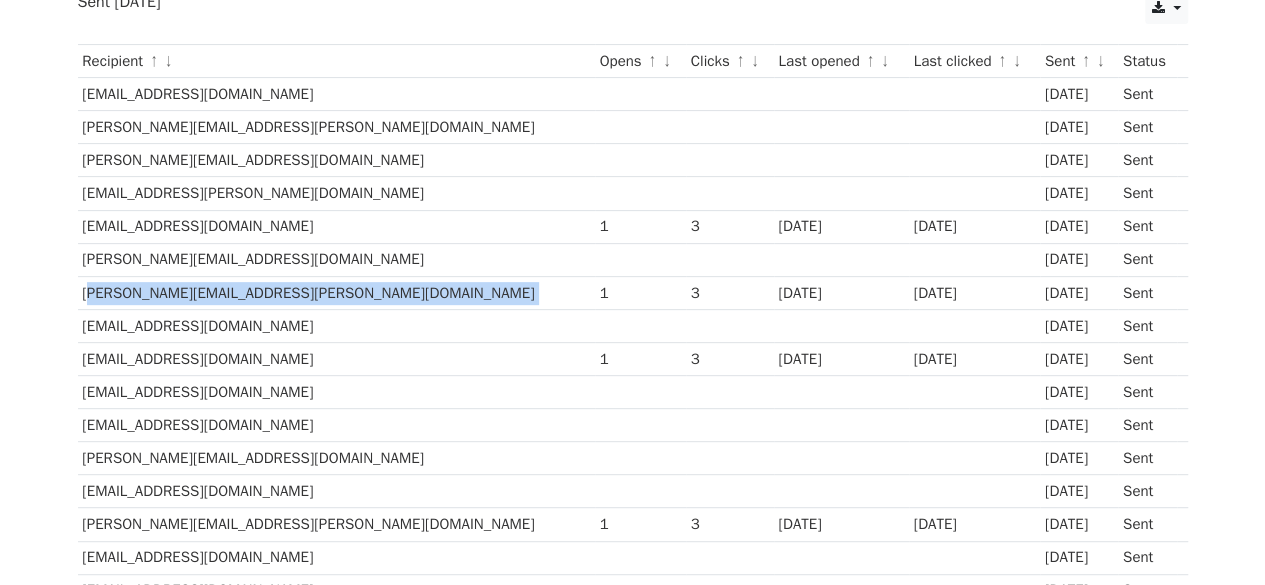 click on "[PERSON_NAME][EMAIL_ADDRESS][PERSON_NAME][DOMAIN_NAME]" at bounding box center (336, 292) 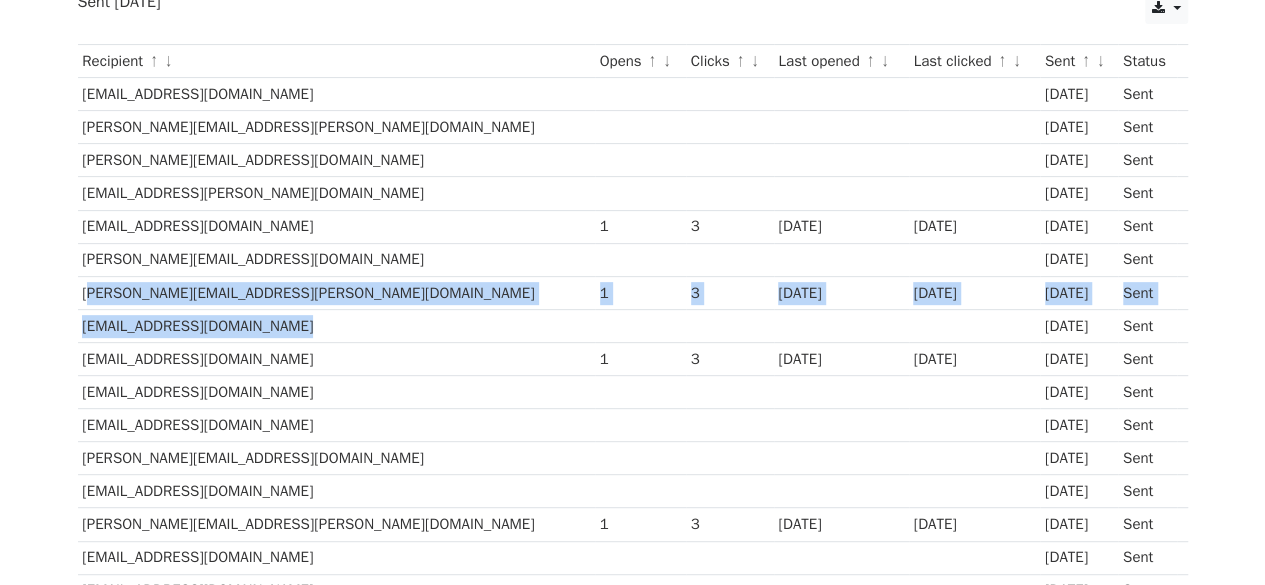 drag, startPoint x: 418, startPoint y: 285, endPoint x: 590, endPoint y: 324, distance: 176.3661 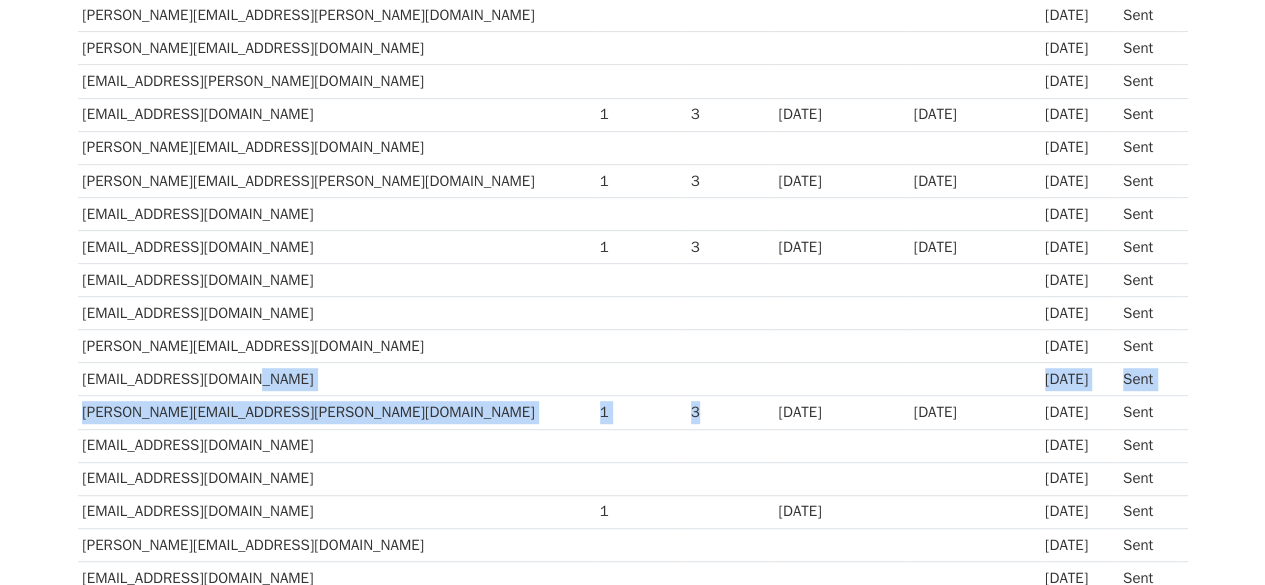 drag, startPoint x: 458, startPoint y: 377, endPoint x: 658, endPoint y: 401, distance: 201.43486 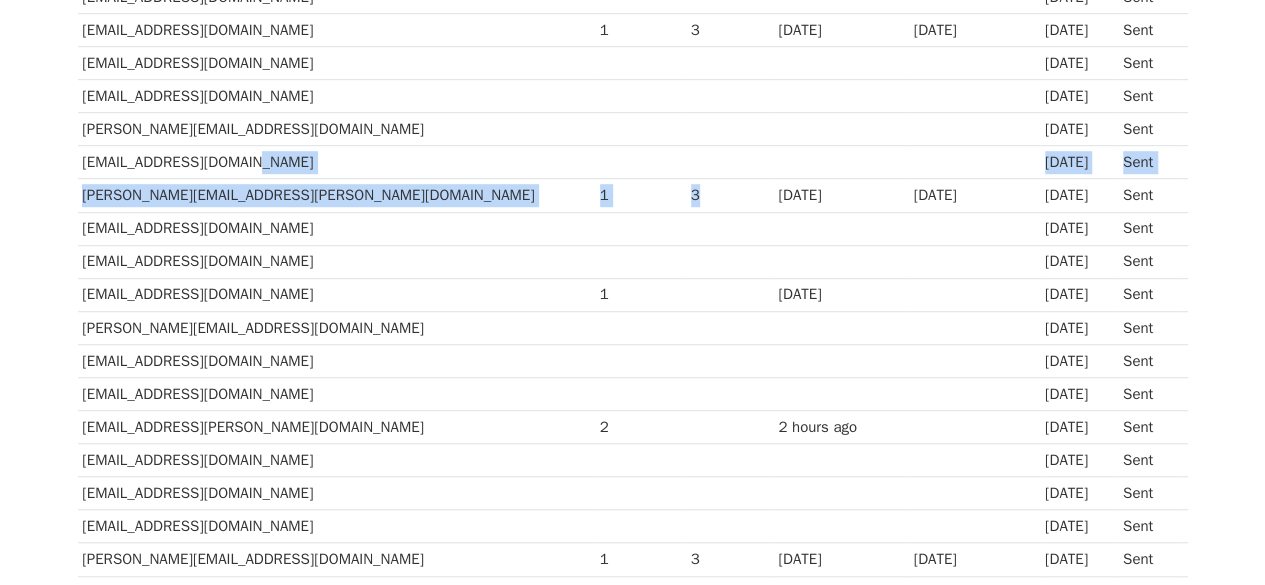 scroll, scrollTop: 586, scrollLeft: 0, axis: vertical 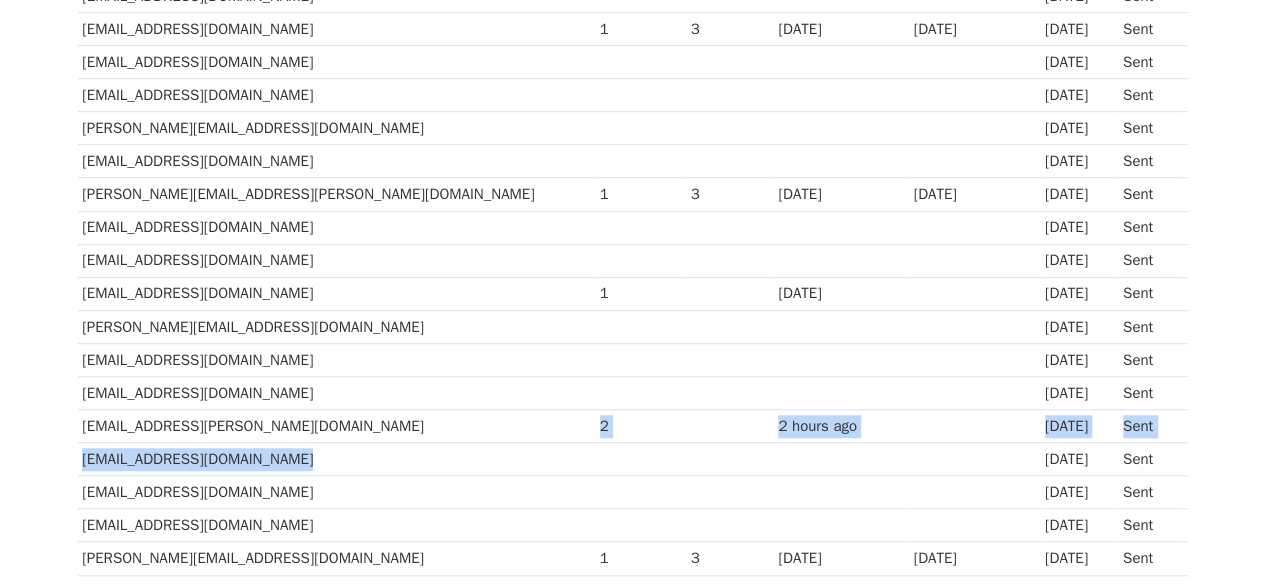 drag, startPoint x: 483, startPoint y: 418, endPoint x: 656, endPoint y: 439, distance: 174.26991 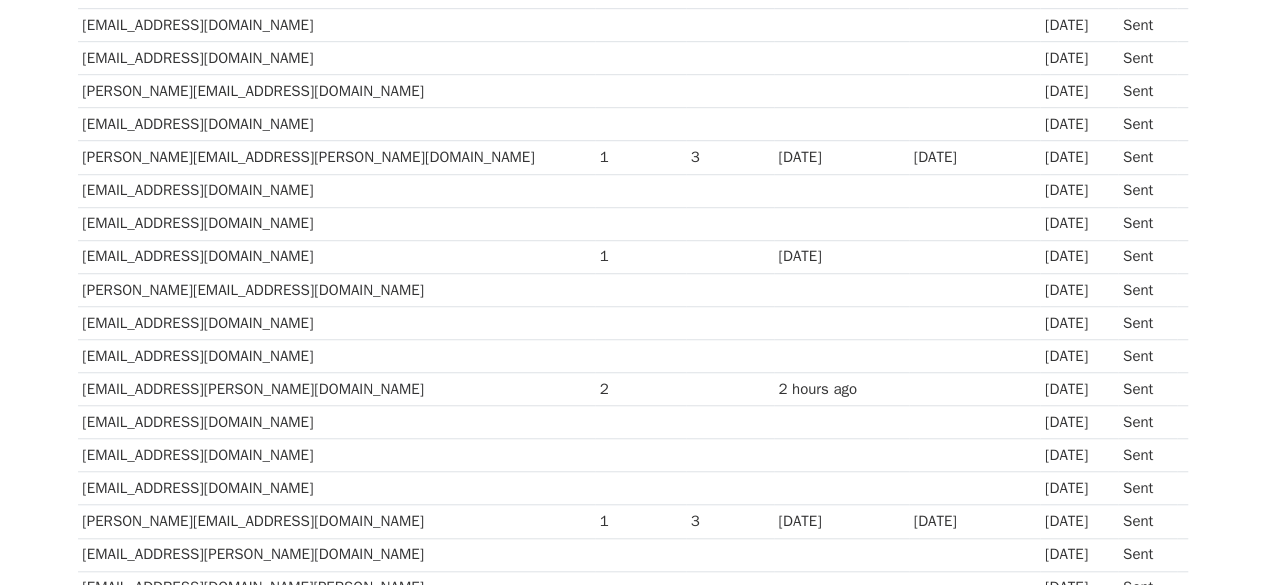 scroll, scrollTop: 624, scrollLeft: 0, axis: vertical 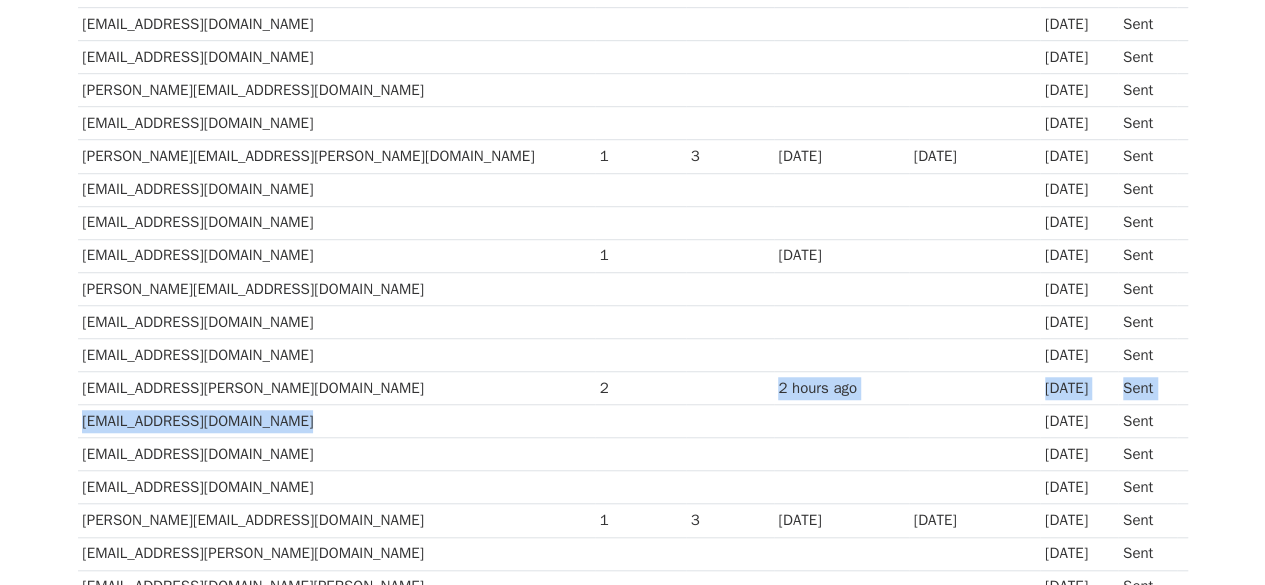 drag, startPoint x: 520, startPoint y: 403, endPoint x: 494, endPoint y: 385, distance: 31.622776 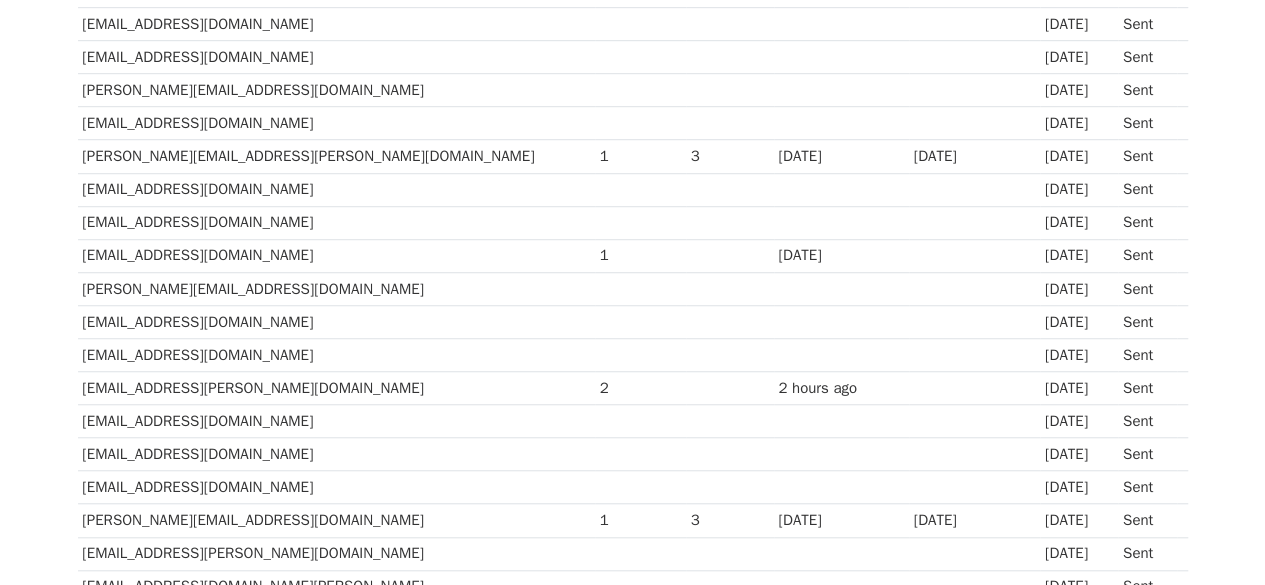 click on "[EMAIL_ADDRESS][PERSON_NAME][DOMAIN_NAME]" at bounding box center (336, 388) 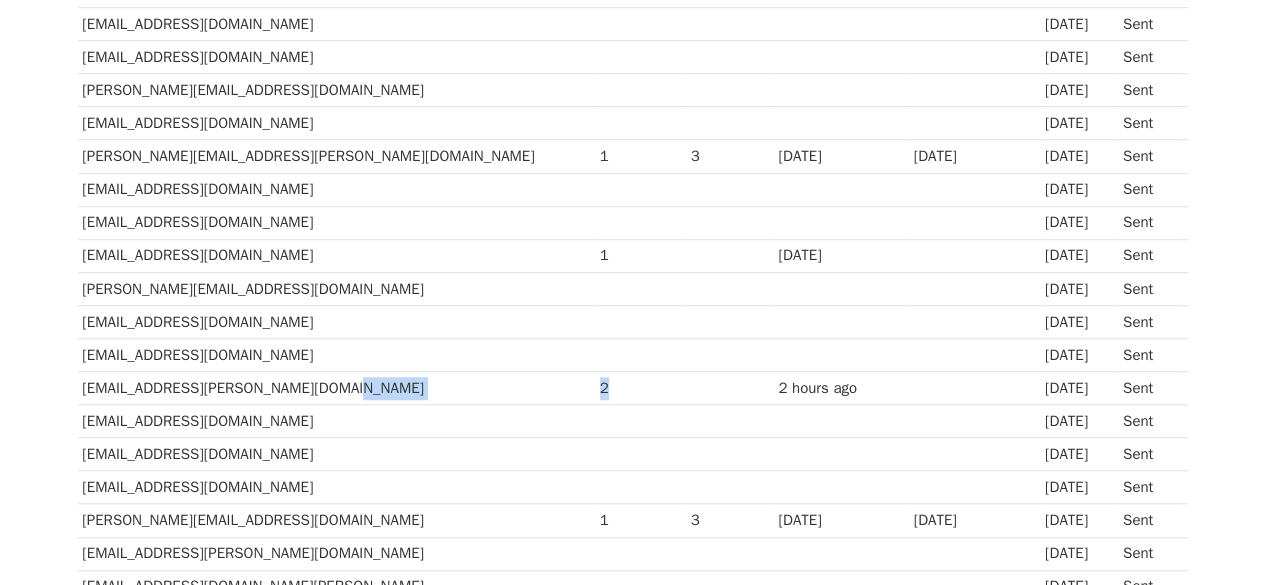 drag, startPoint x: 464, startPoint y: 373, endPoint x: 549, endPoint y: 375, distance: 85.02353 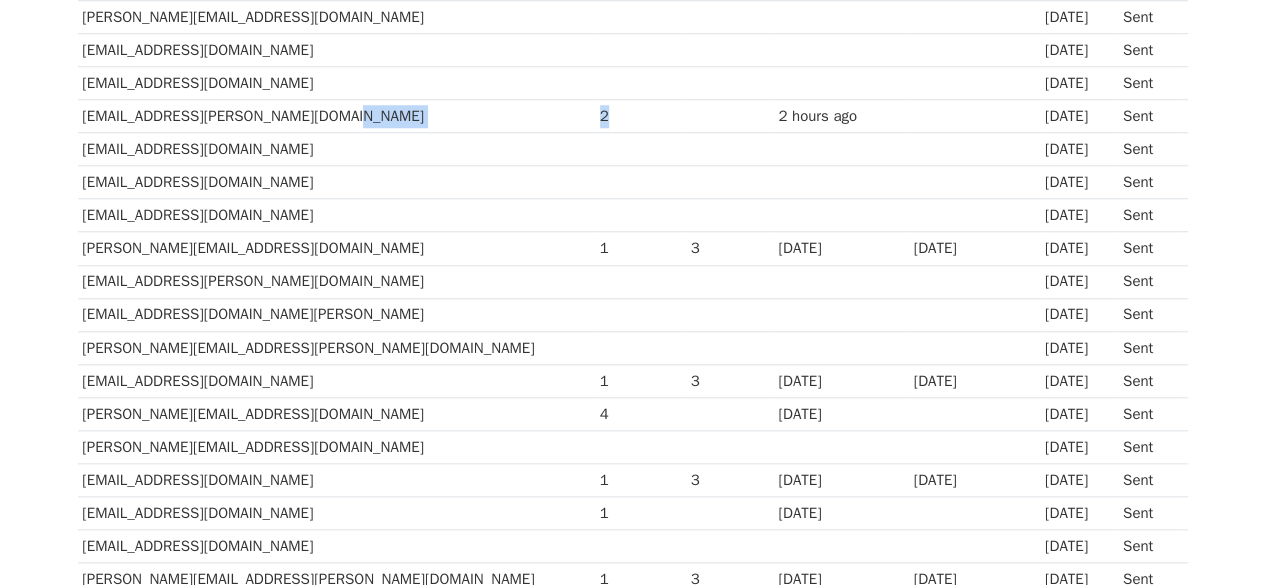 scroll, scrollTop: 897, scrollLeft: 0, axis: vertical 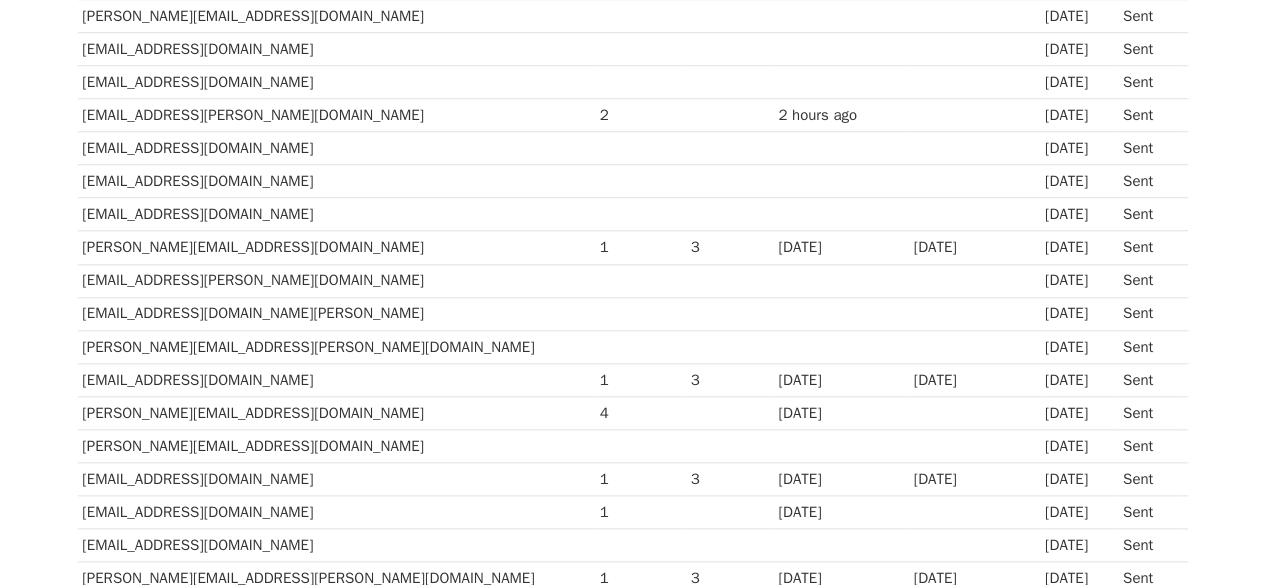 click on "[PERSON_NAME][EMAIL_ADDRESS][DOMAIN_NAME]" at bounding box center (336, 412) 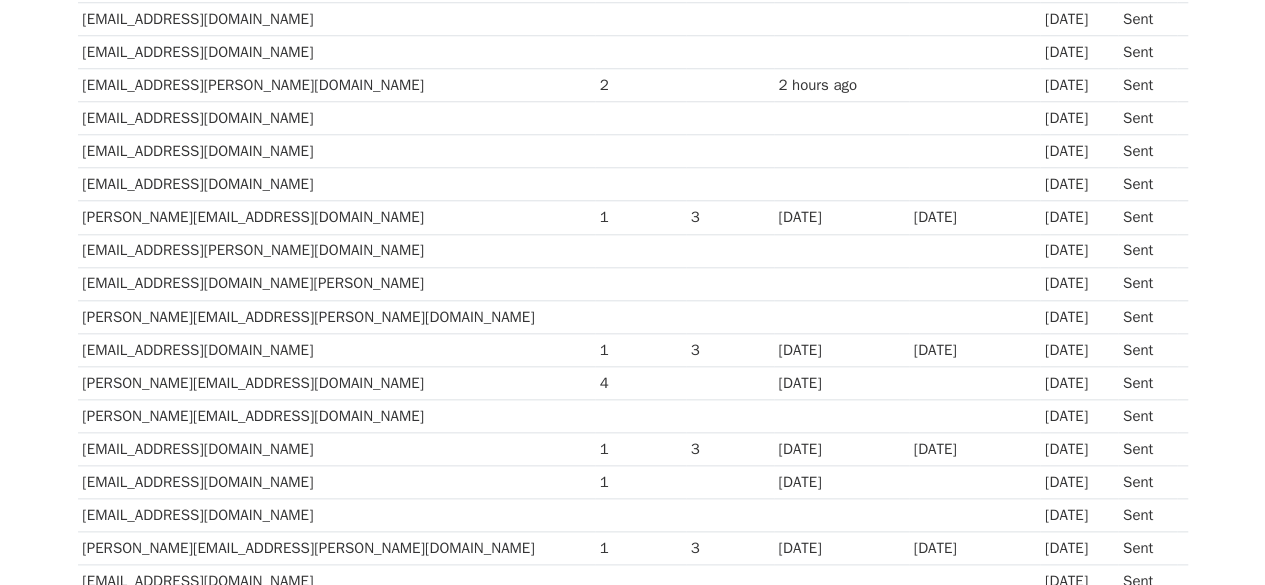 scroll, scrollTop: 928, scrollLeft: 0, axis: vertical 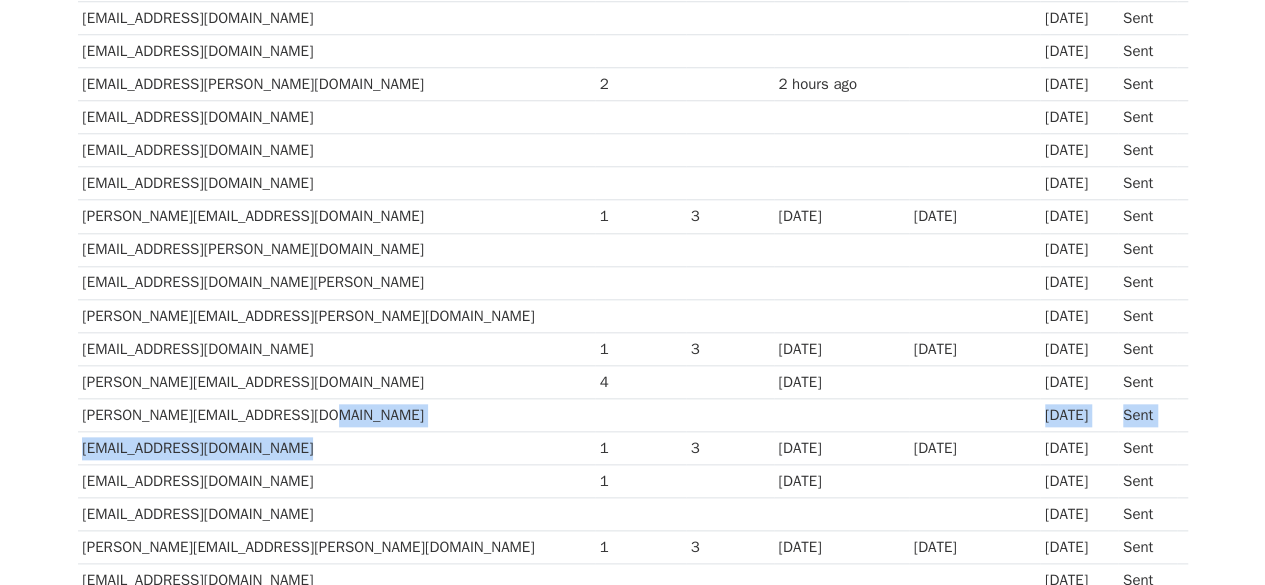 drag, startPoint x: 314, startPoint y: 401, endPoint x: 420, endPoint y: 423, distance: 108.25895 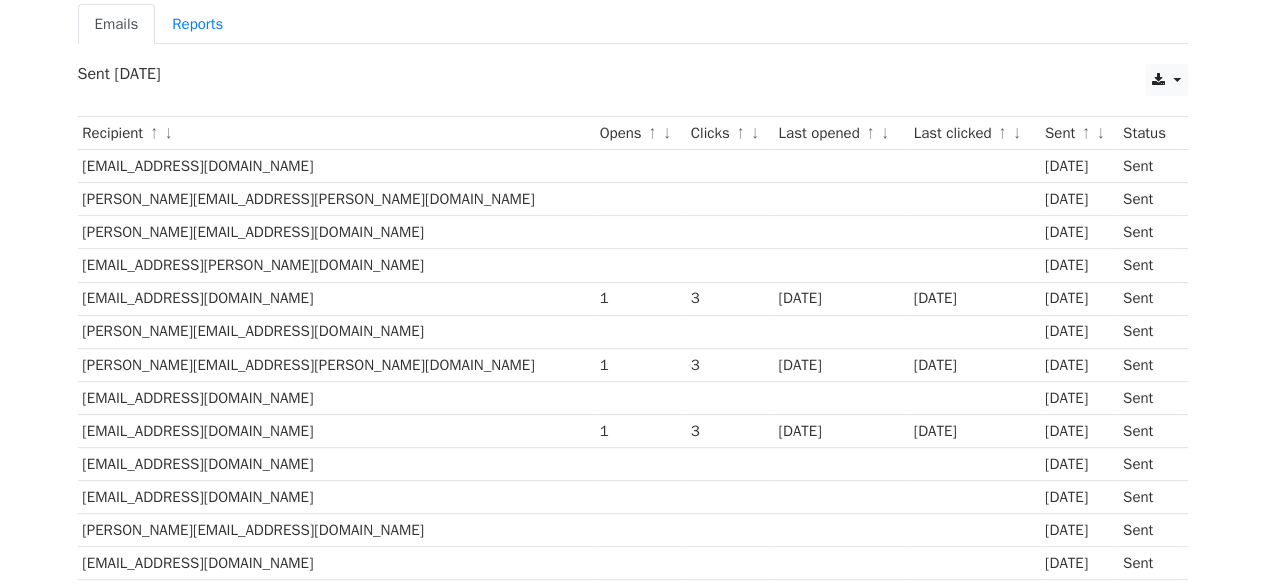 scroll, scrollTop: 0, scrollLeft: 0, axis: both 